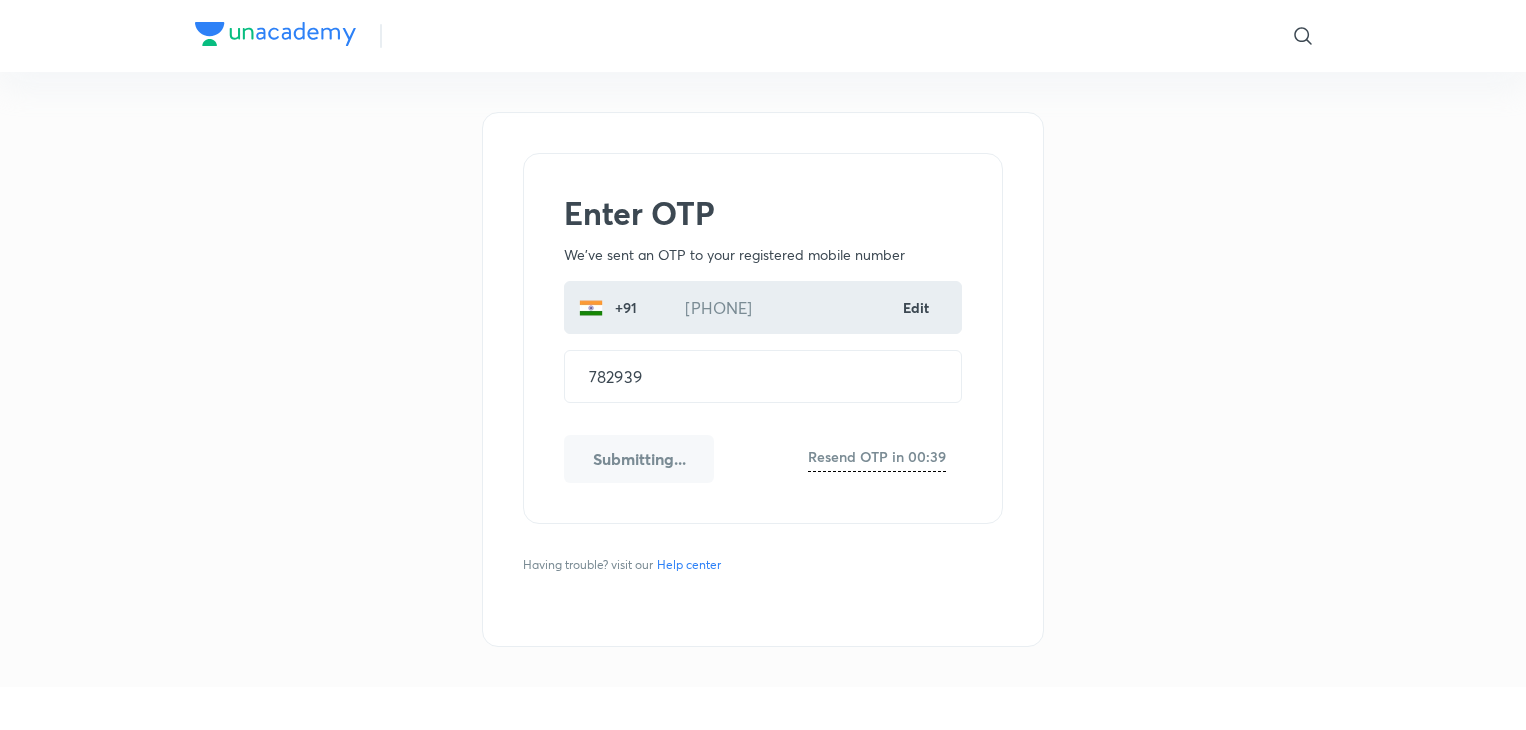 scroll, scrollTop: 0, scrollLeft: 0, axis: both 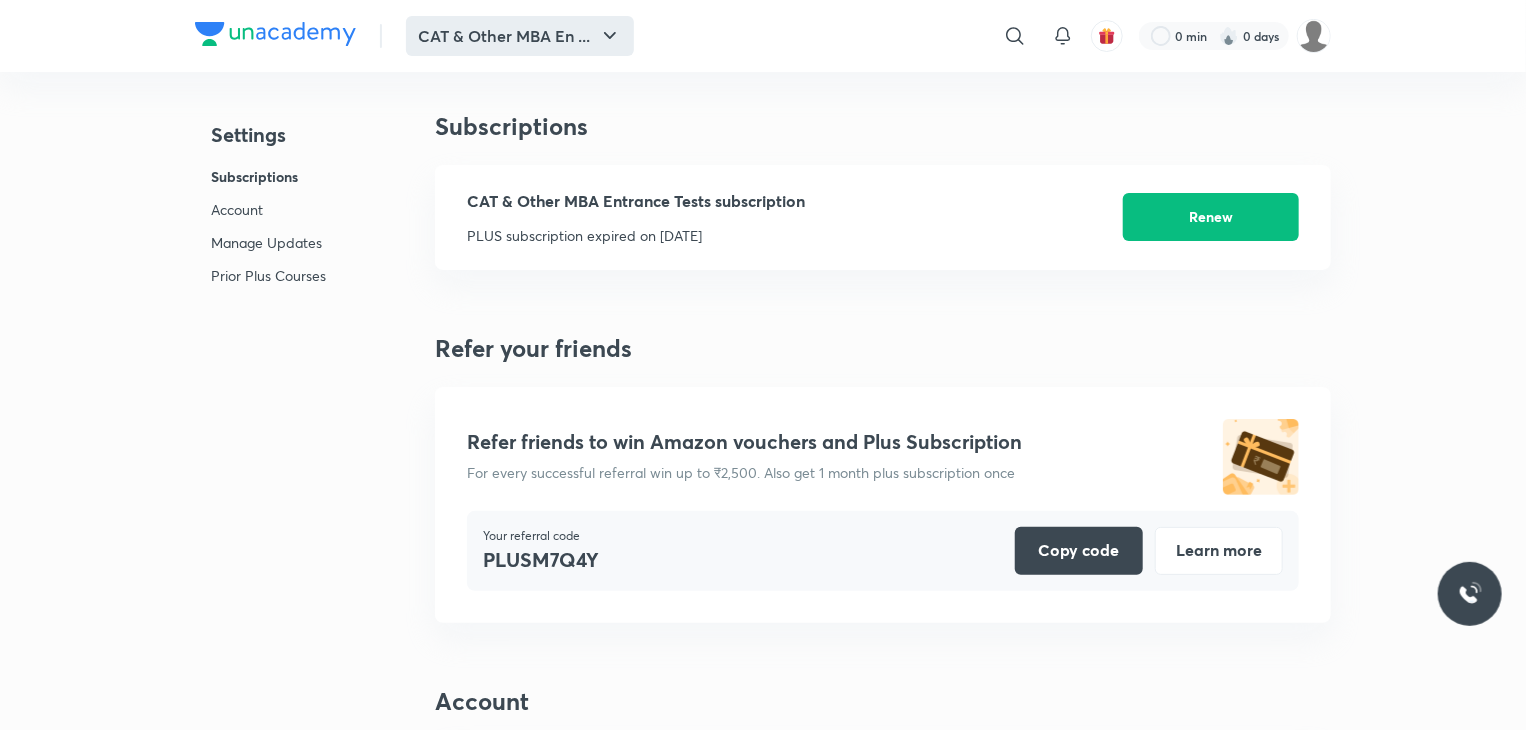 click on "CAT & Other MBA En ..." at bounding box center (520, 36) 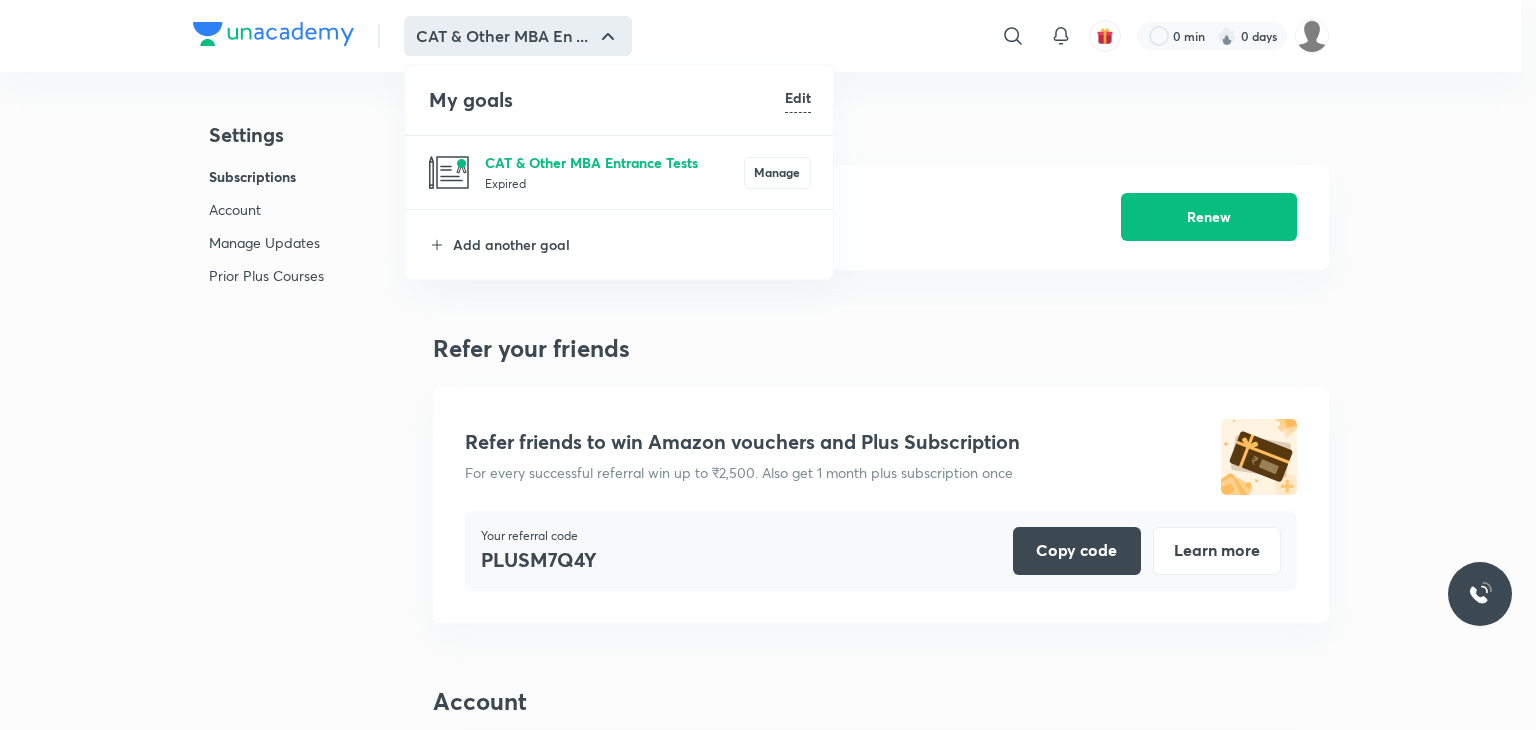 click on "CAT & Other MBA Entrance Tests" at bounding box center [614, 162] 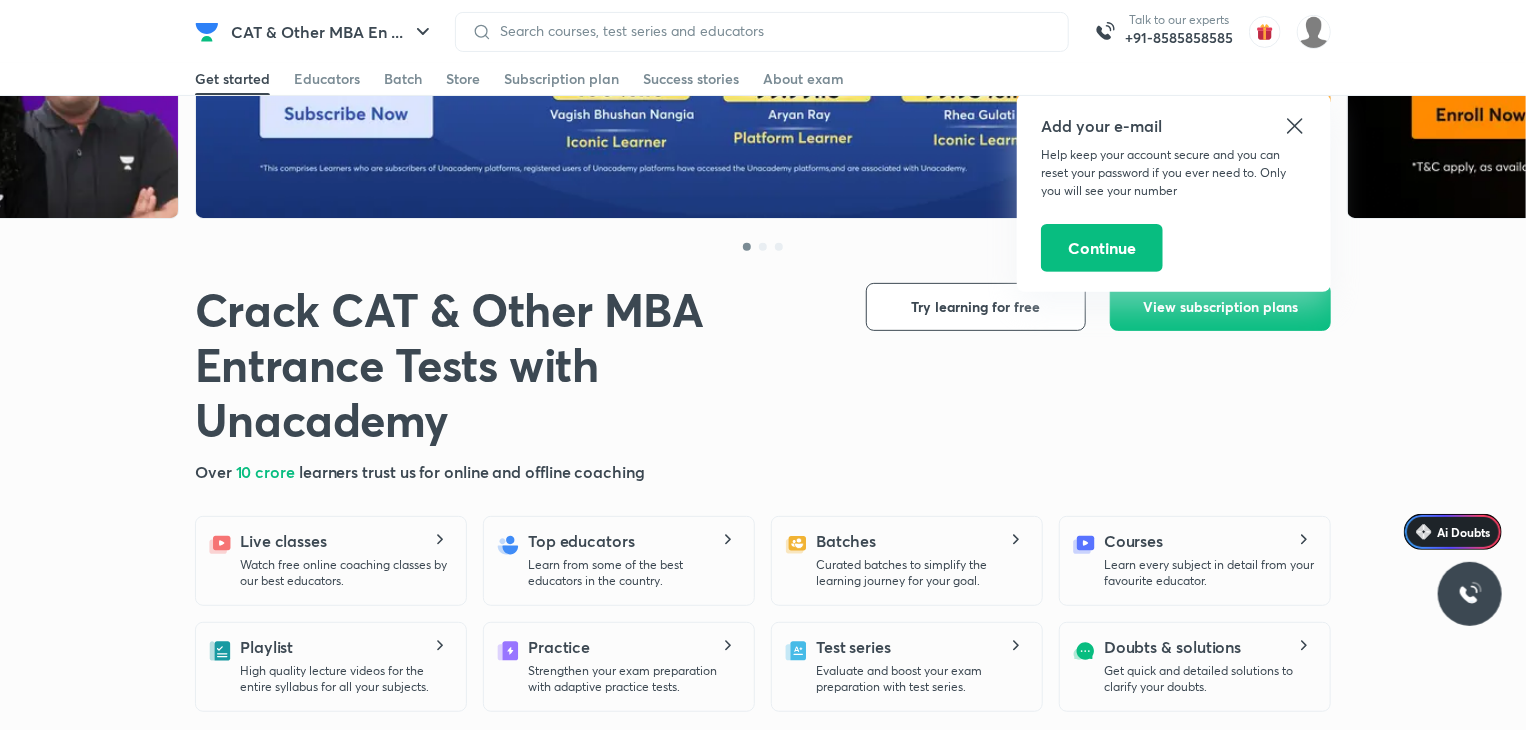 scroll, scrollTop: 244, scrollLeft: 0, axis: vertical 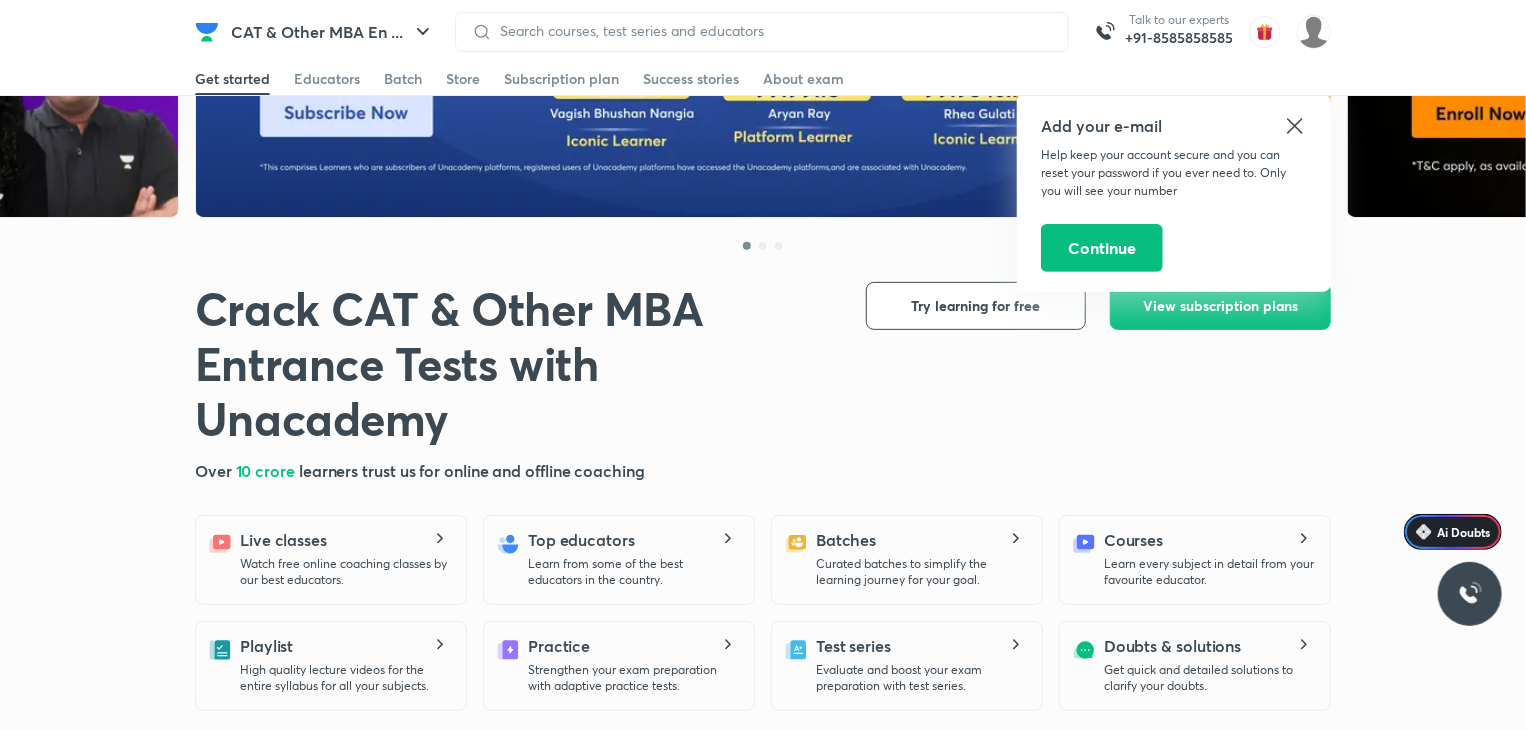 click 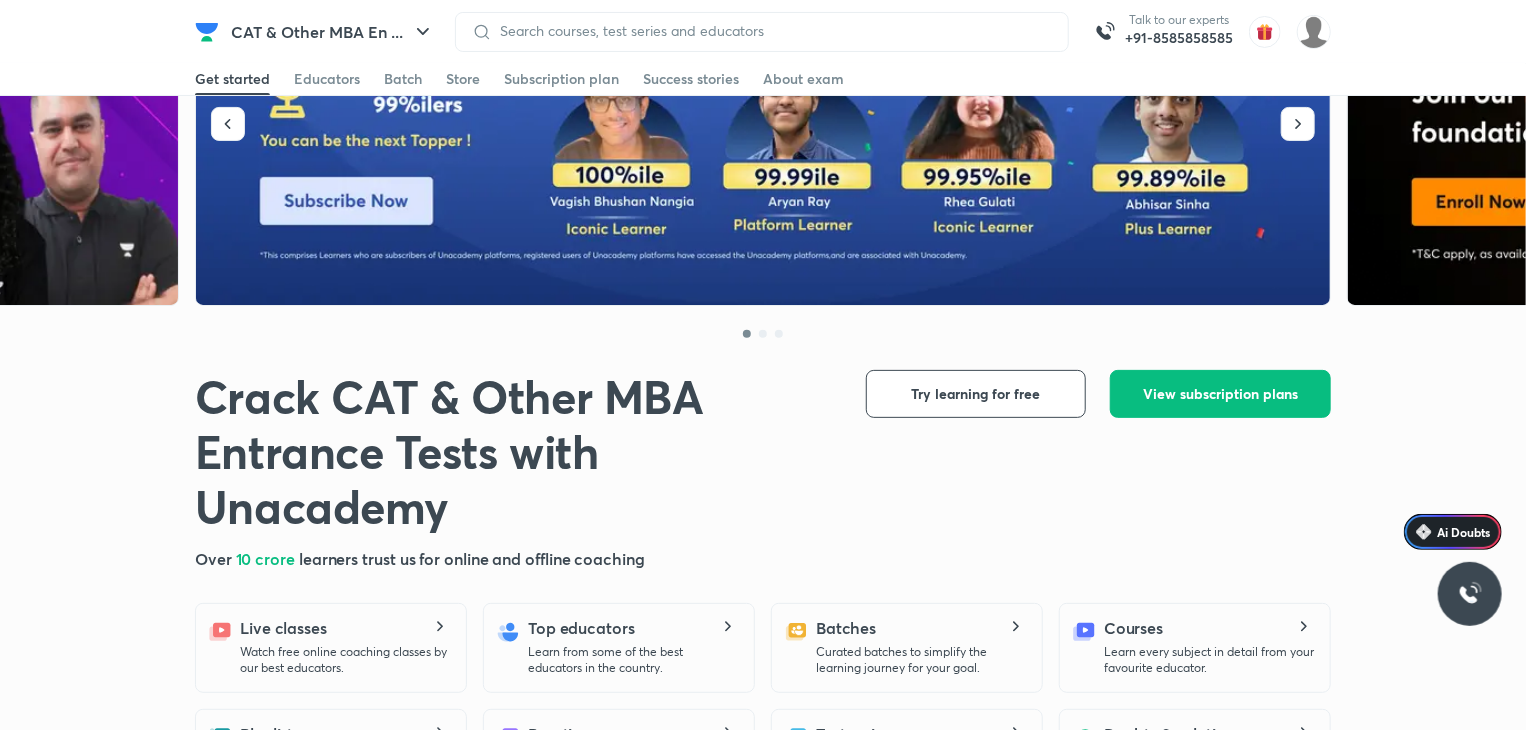 scroll, scrollTop: 170, scrollLeft: 0, axis: vertical 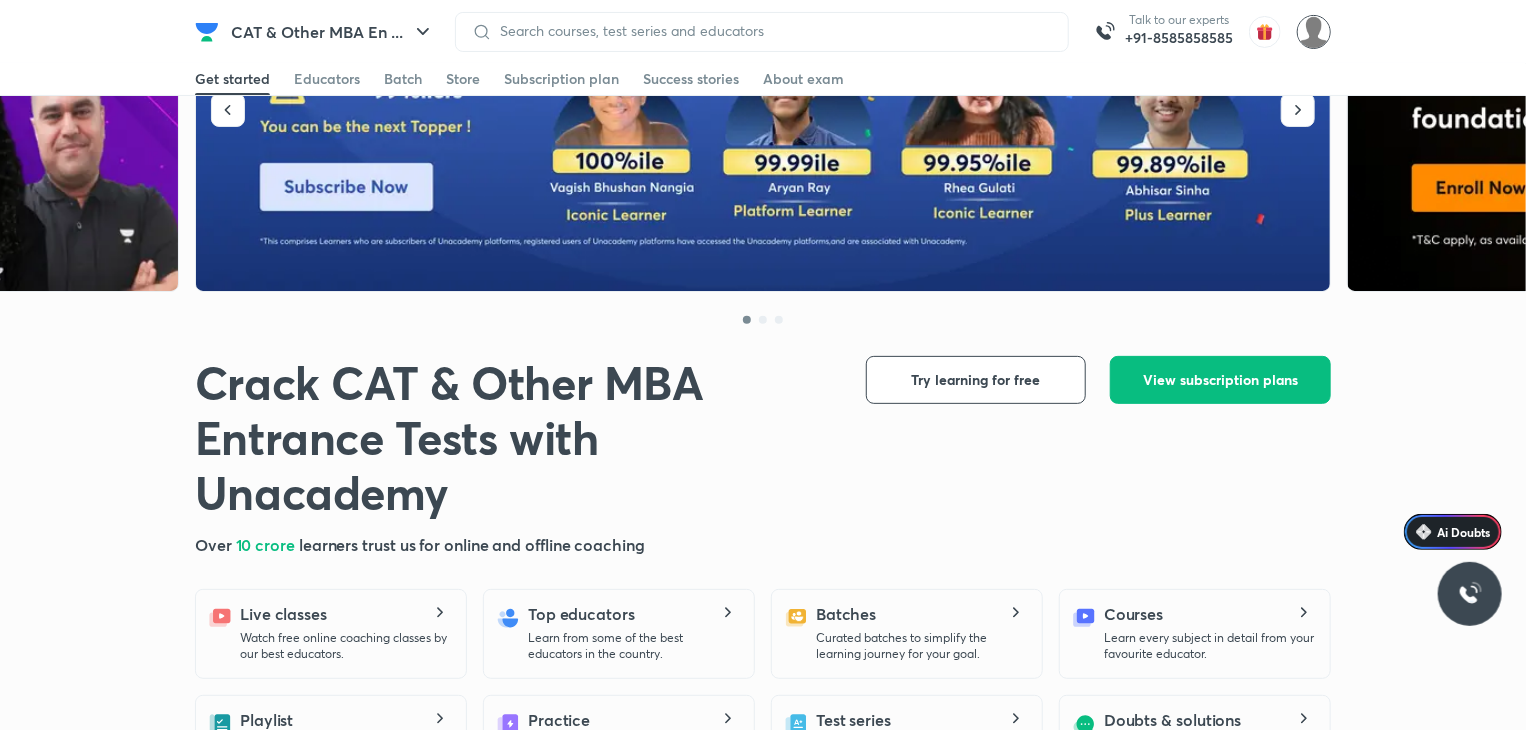 click at bounding box center [1314, 32] 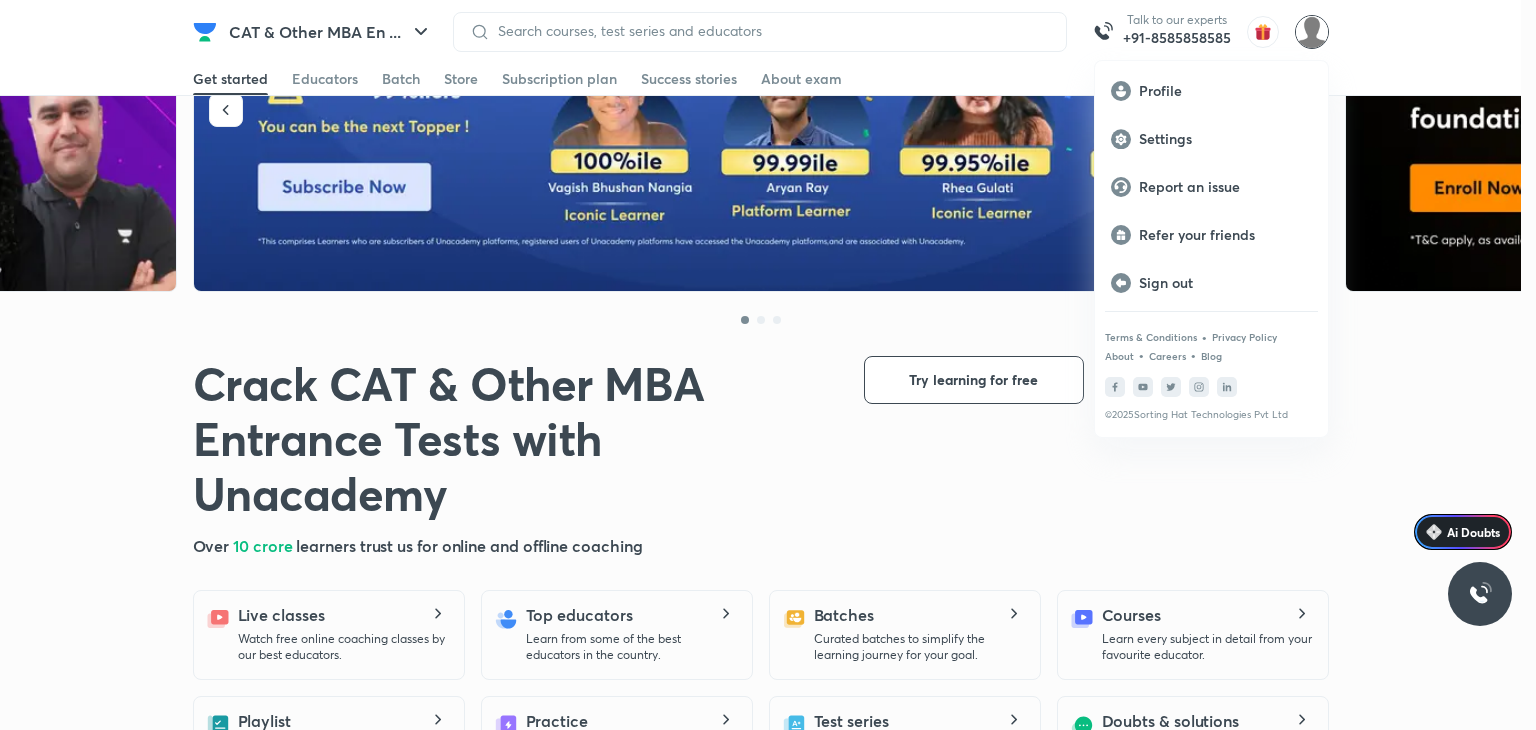 click at bounding box center [768, 365] 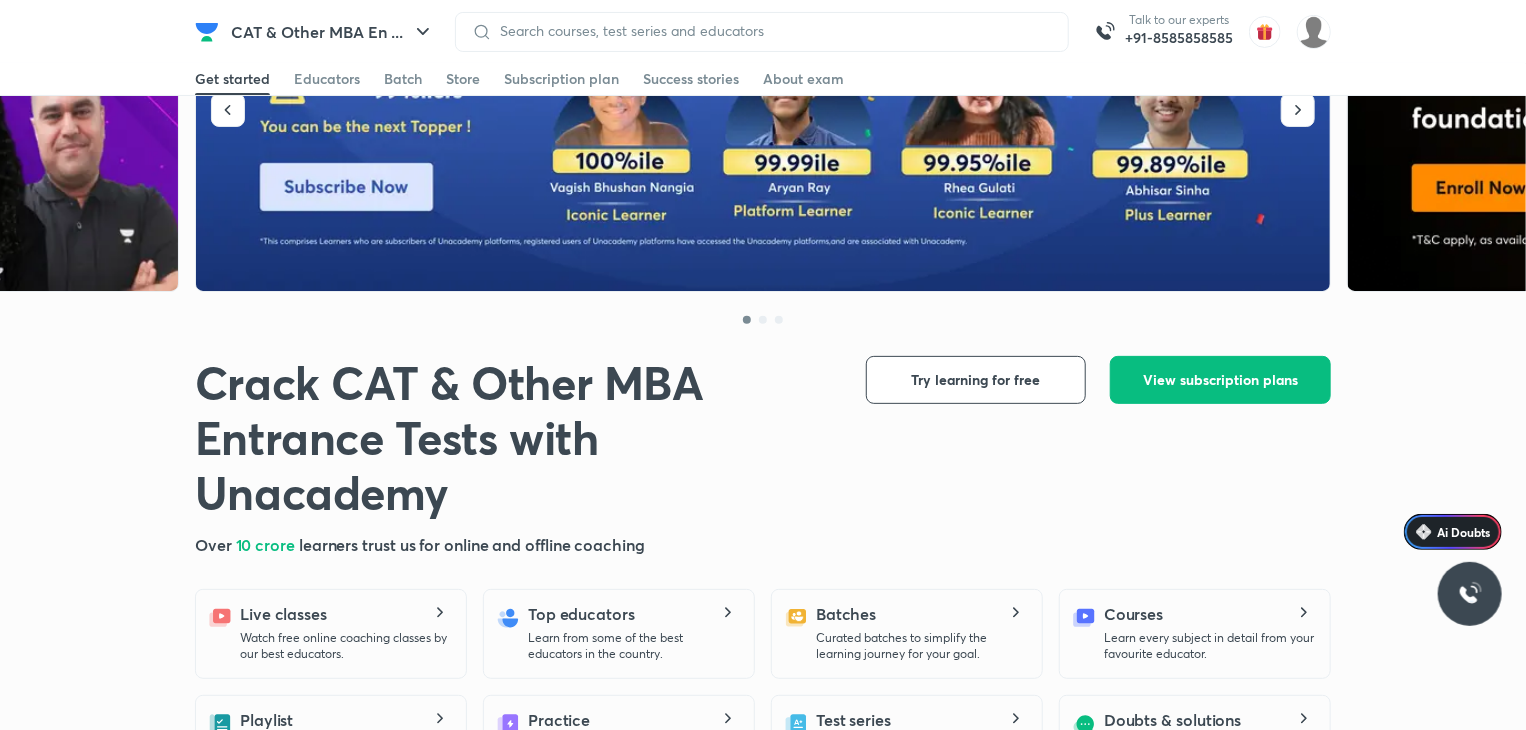 click 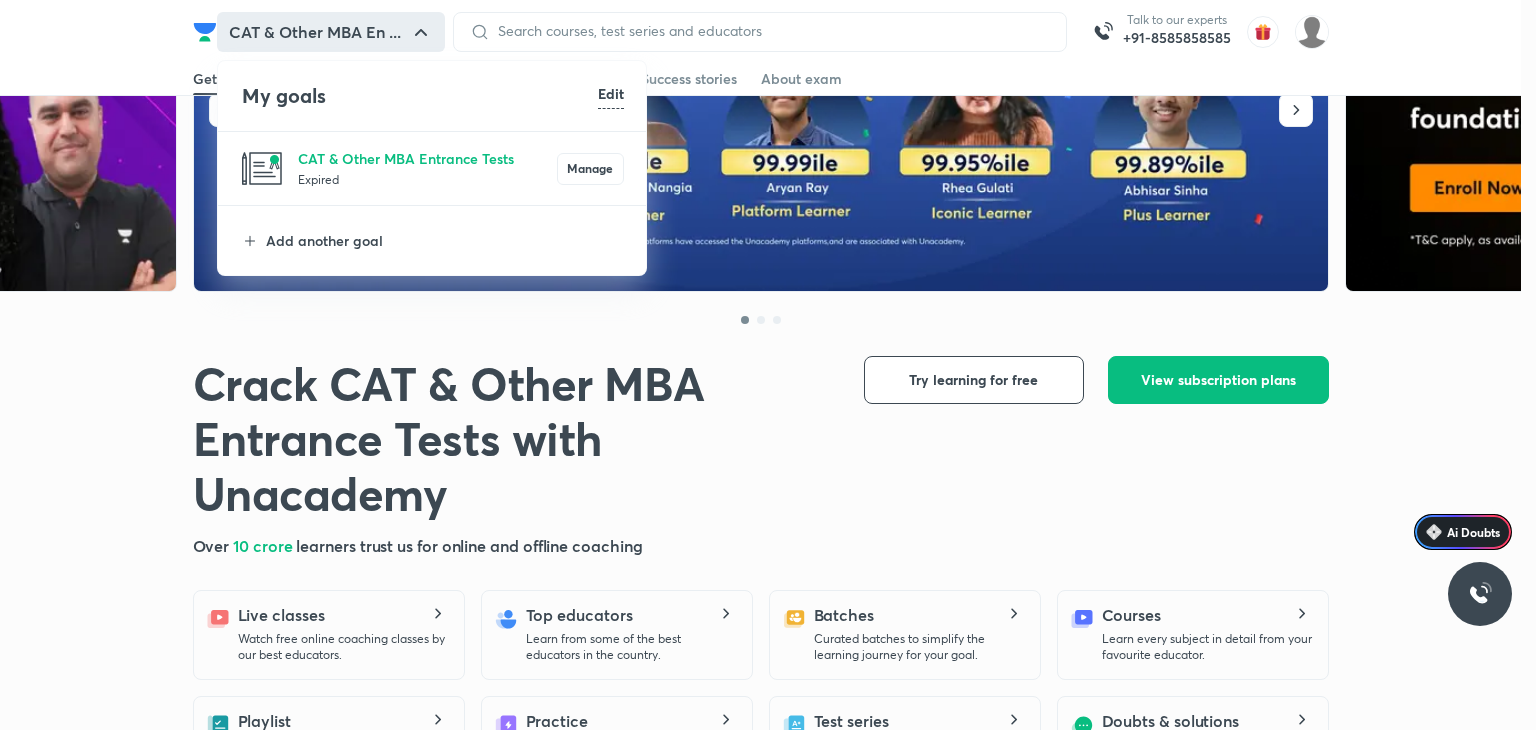 click at bounding box center [768, 365] 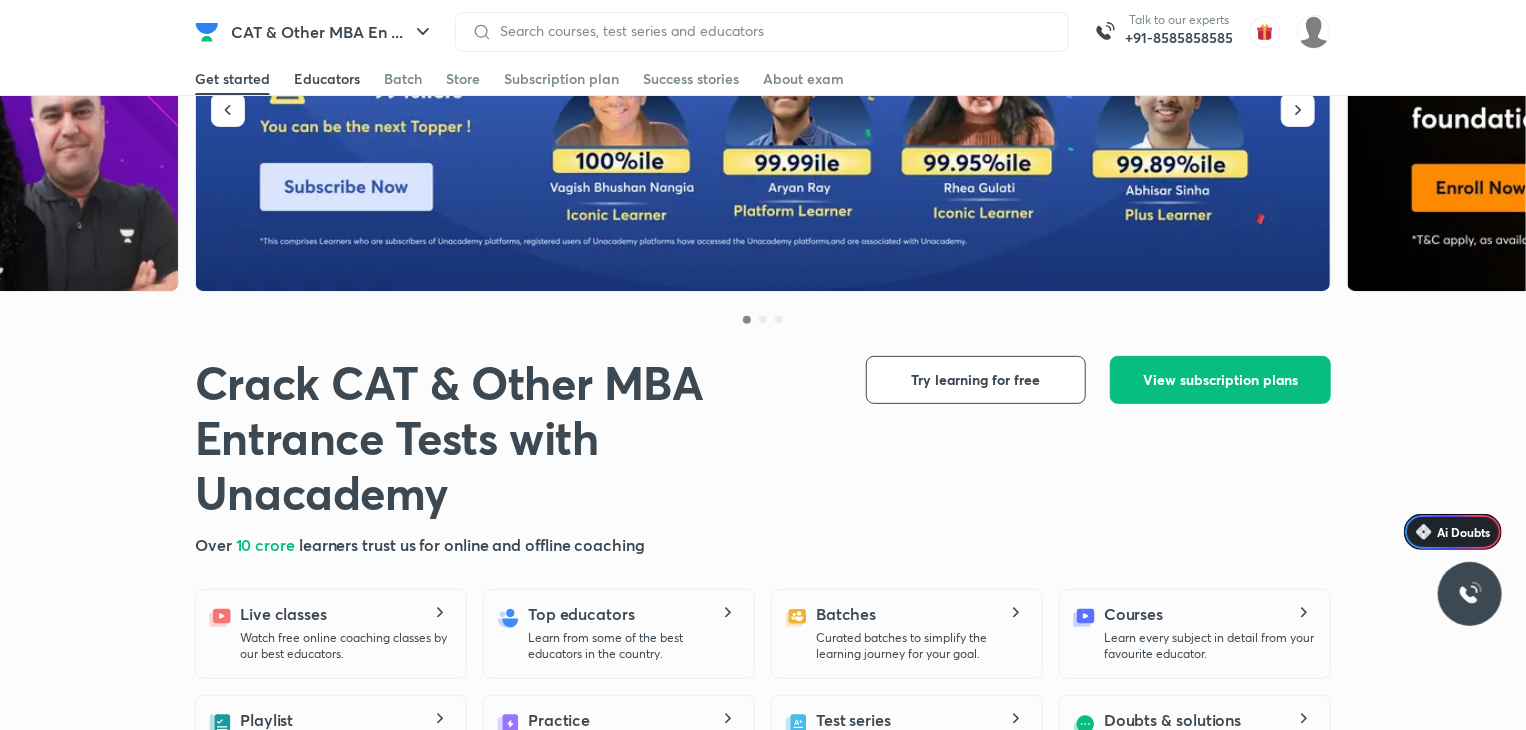 click on "Educators" at bounding box center (327, 79) 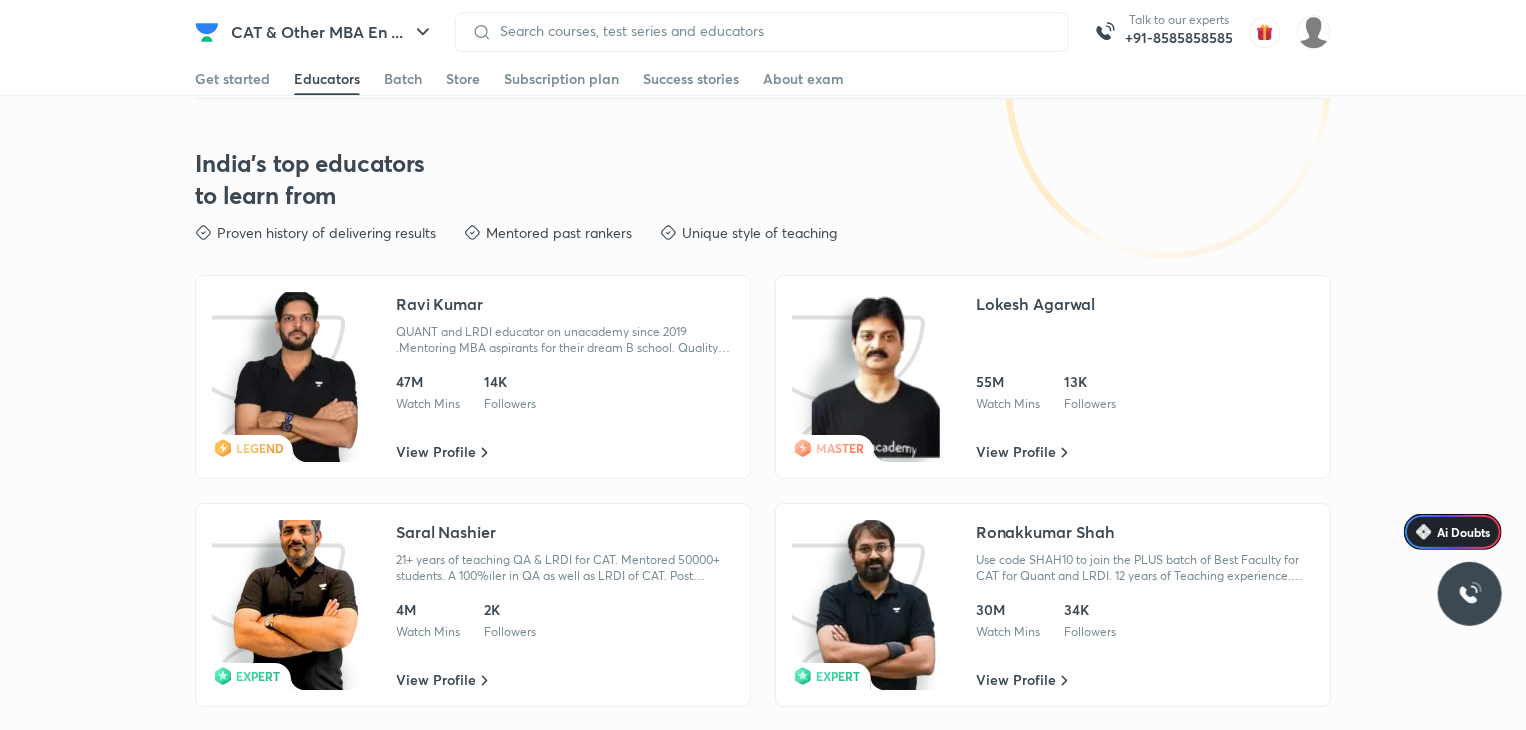 scroll, scrollTop: 3068, scrollLeft: 0, axis: vertical 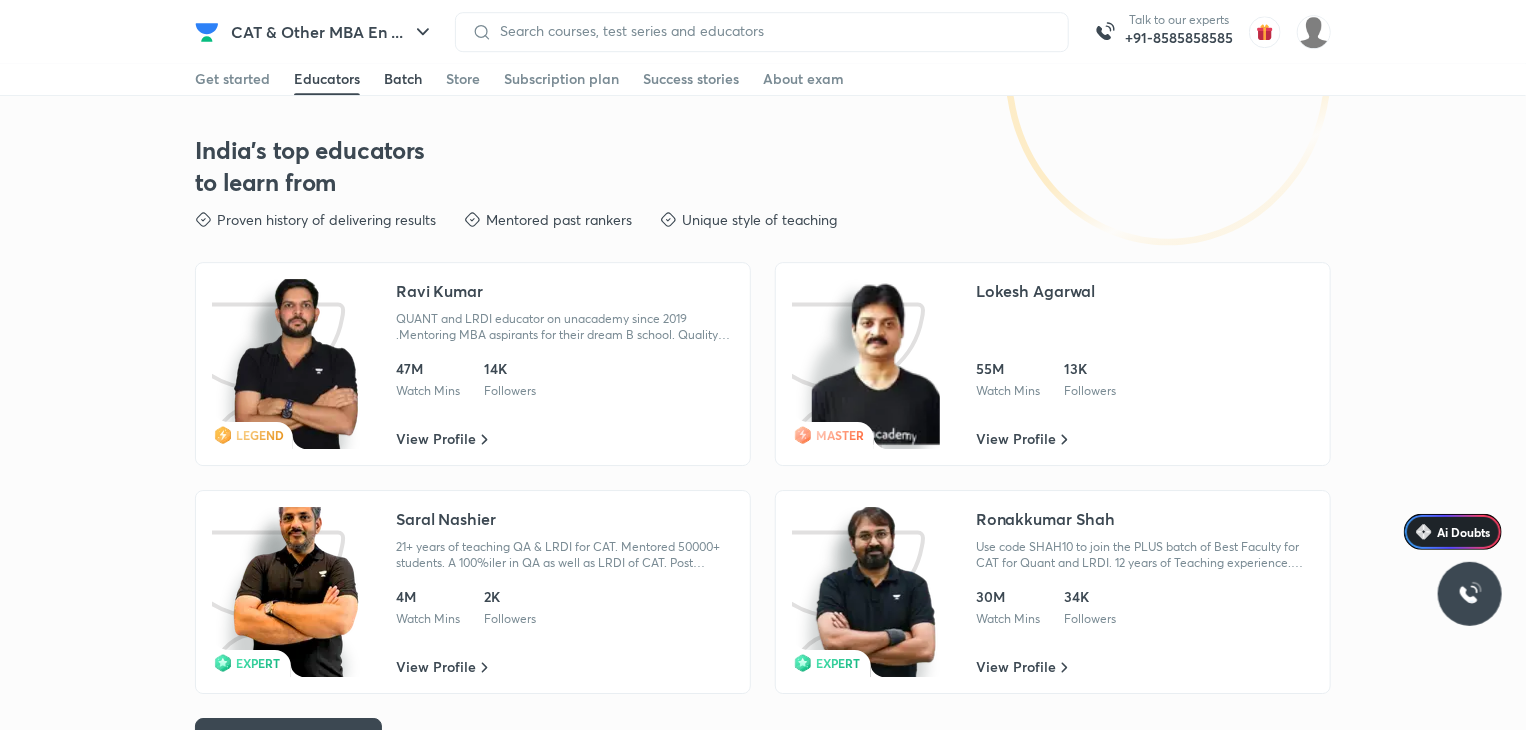 click on "Batch" at bounding box center (403, 79) 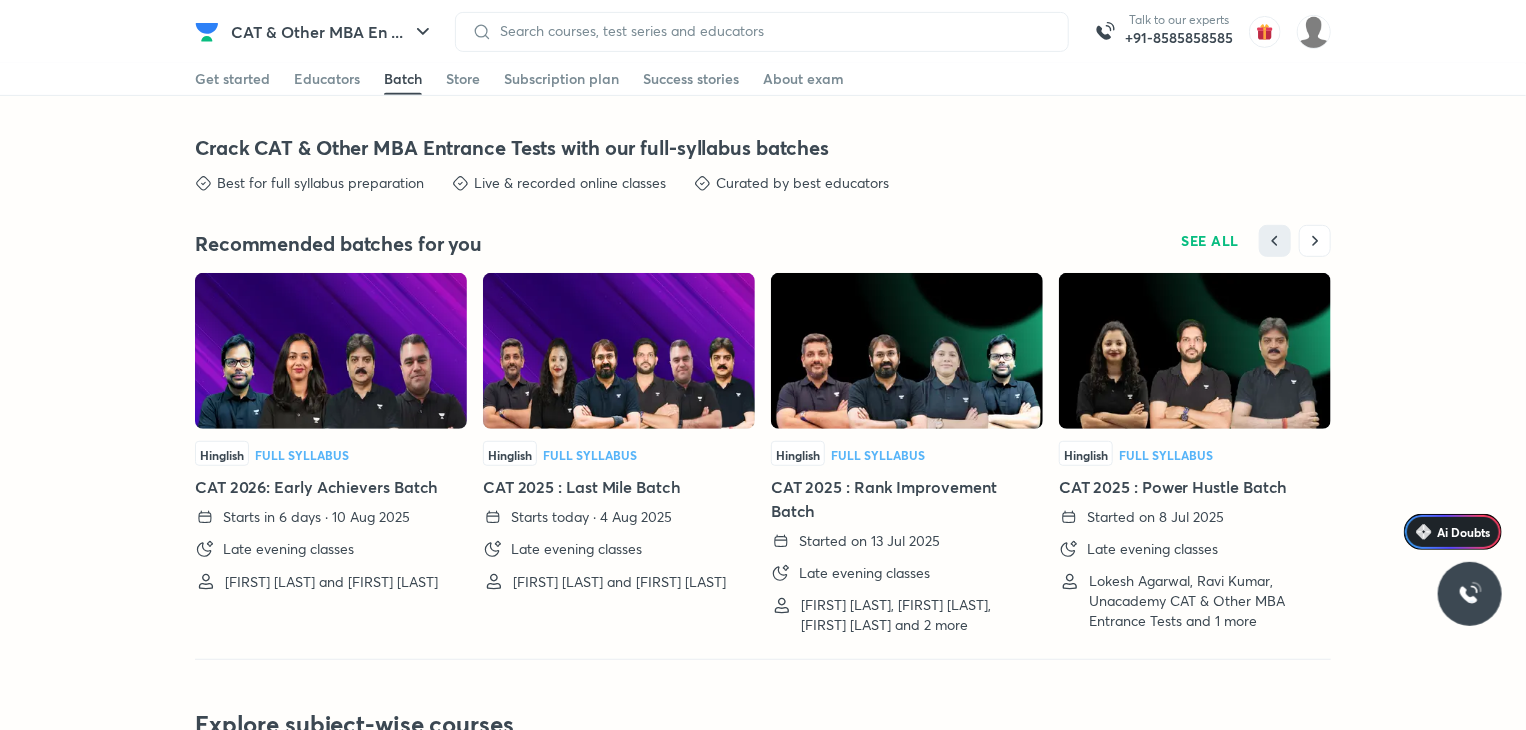 scroll, scrollTop: 4248, scrollLeft: 0, axis: vertical 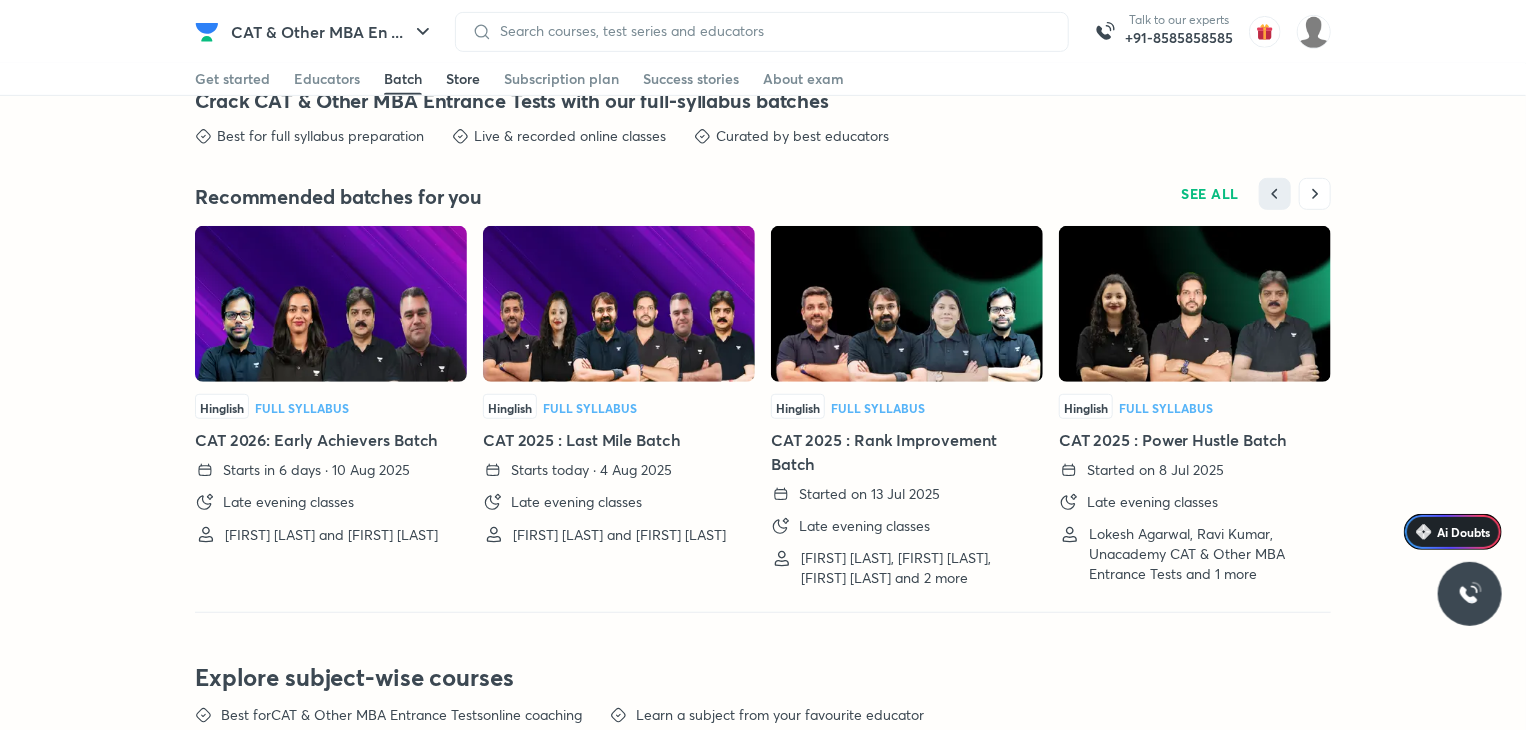 click on "Store" at bounding box center (463, 79) 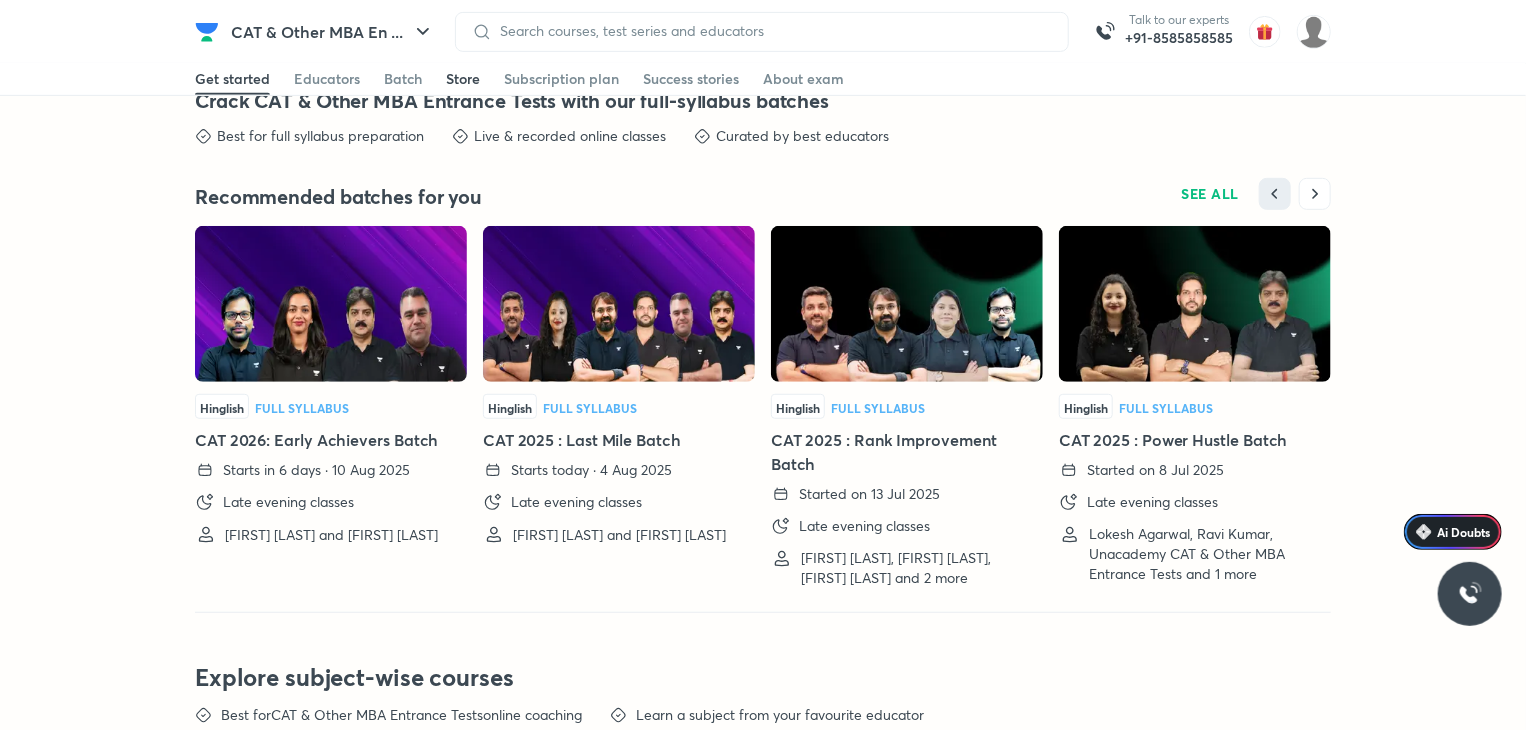 scroll, scrollTop: 0, scrollLeft: 0, axis: both 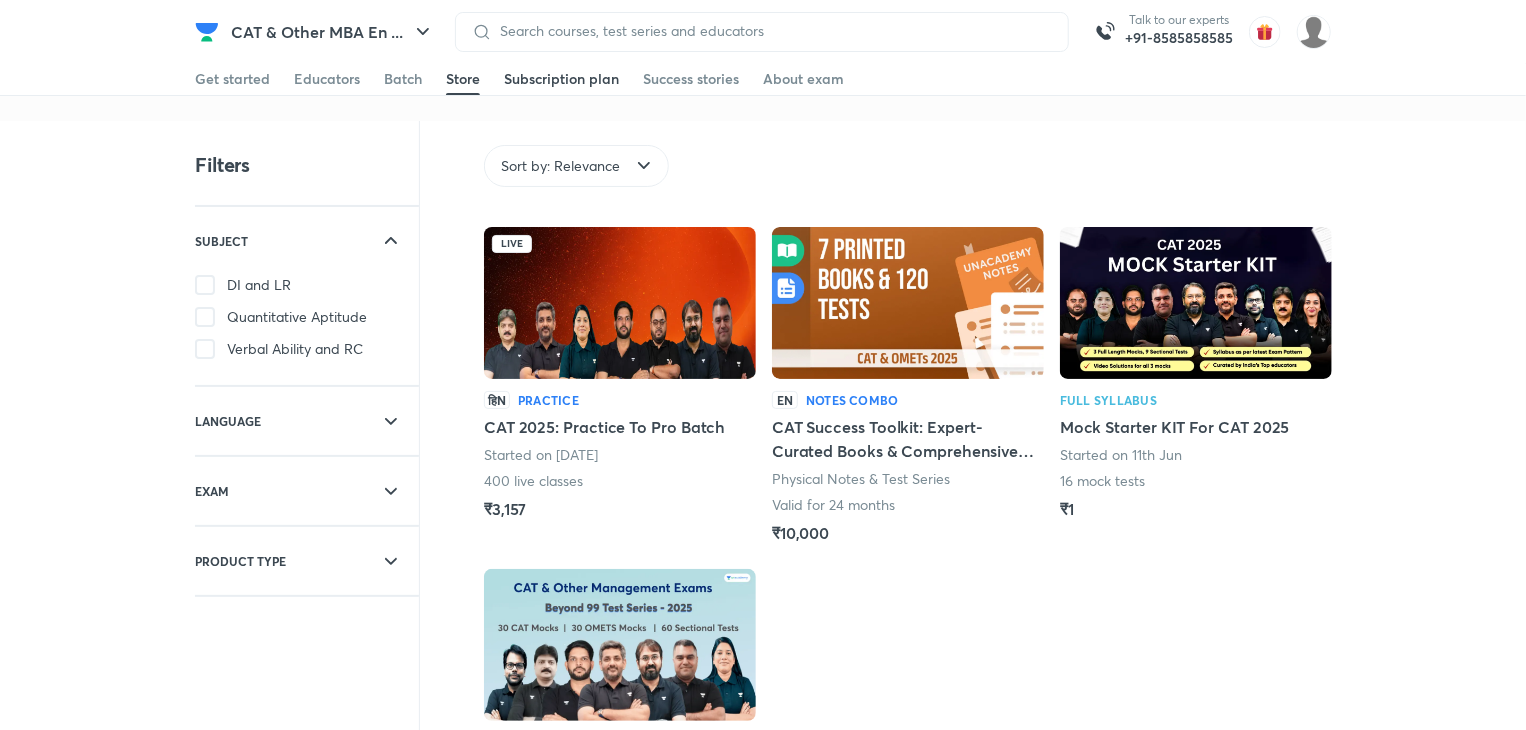 click on "Subscription plan" at bounding box center (561, 79) 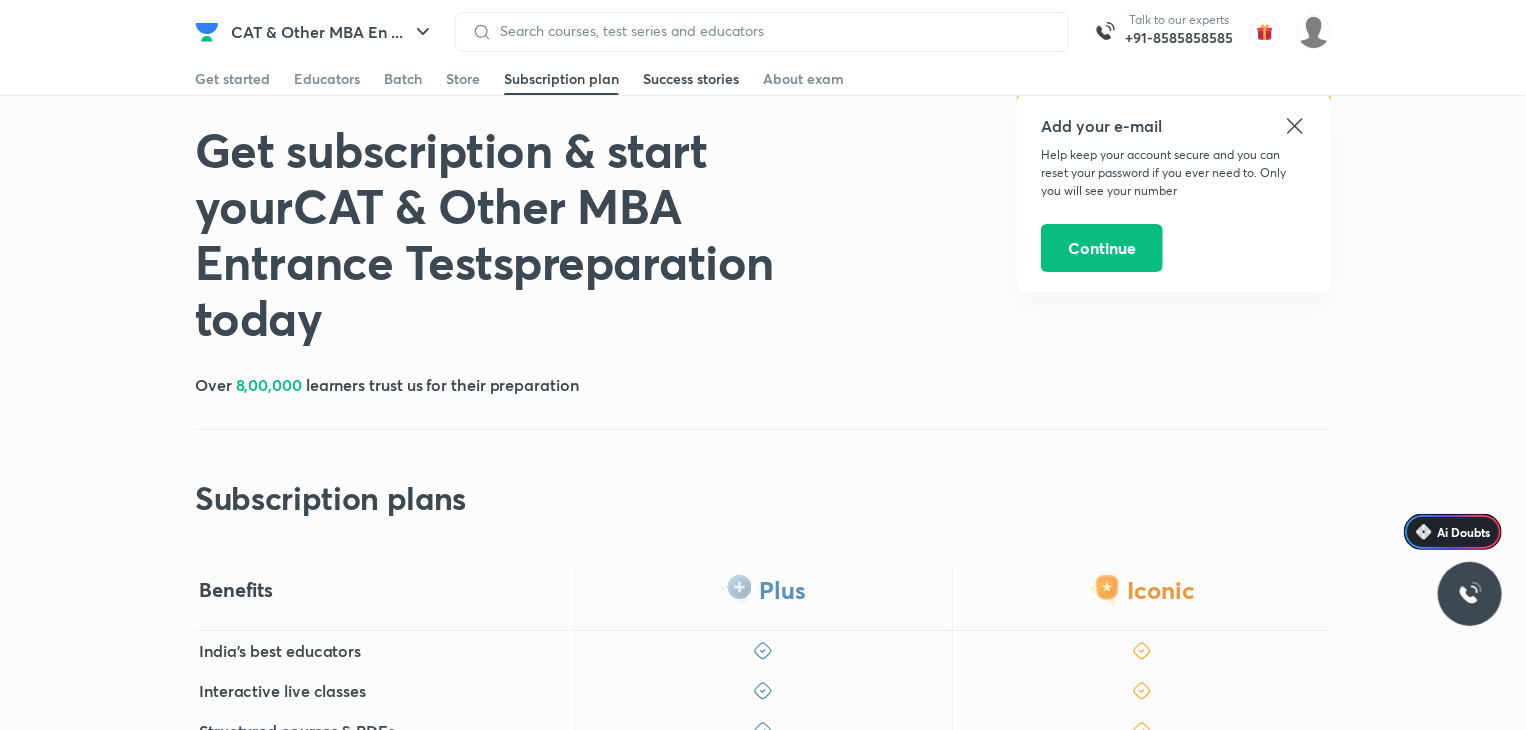 click on "Success stories" at bounding box center (691, 79) 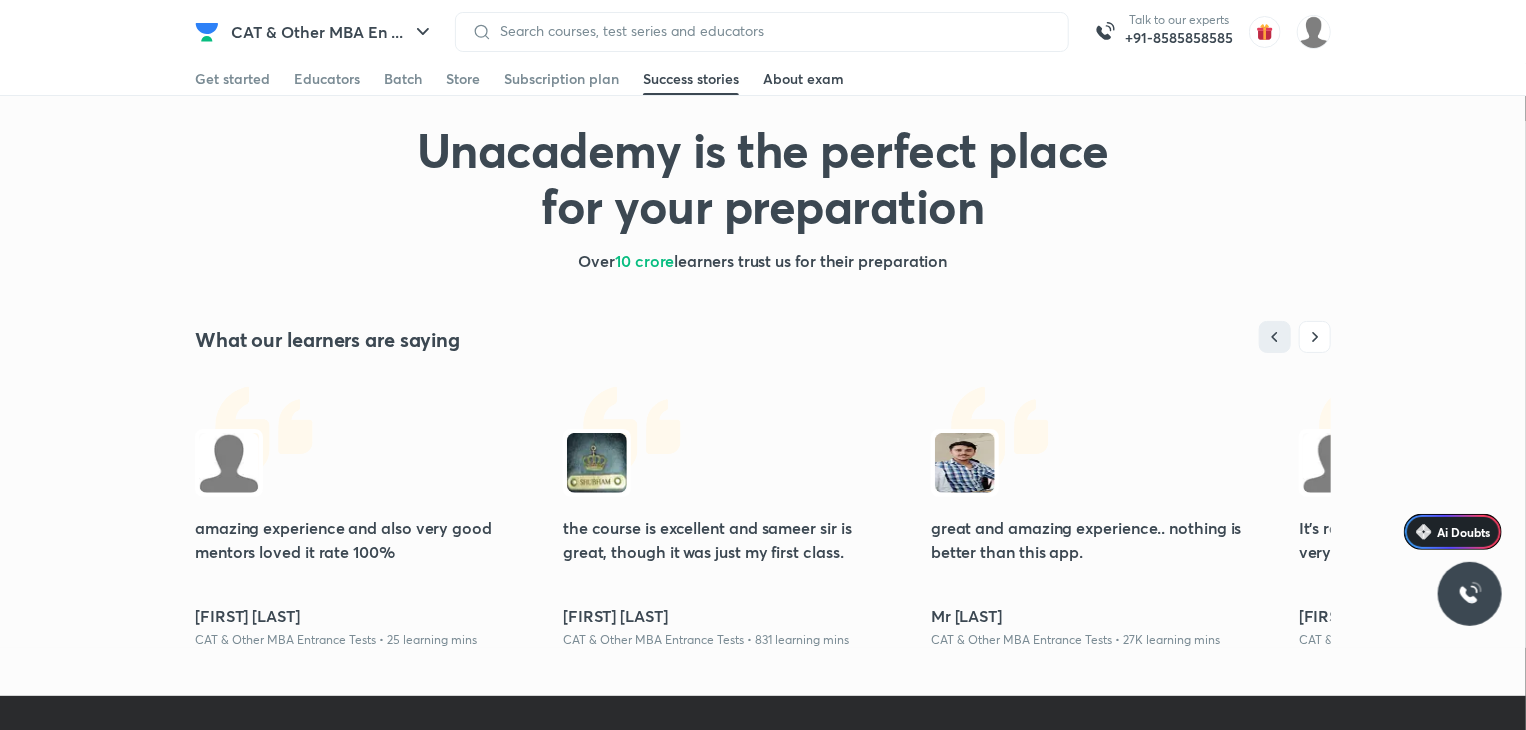 click on "About exam" at bounding box center [803, 79] 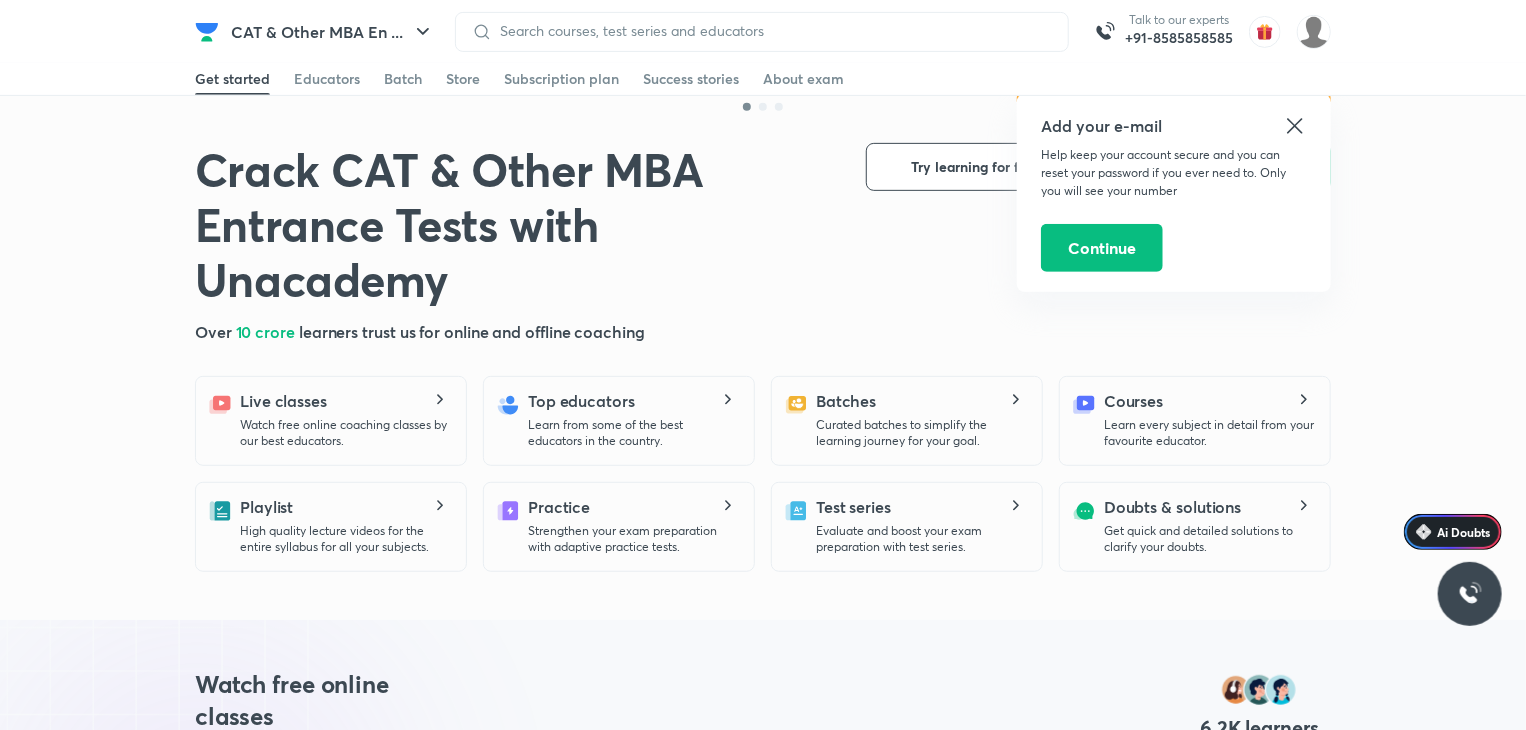 scroll, scrollTop: 384, scrollLeft: 0, axis: vertical 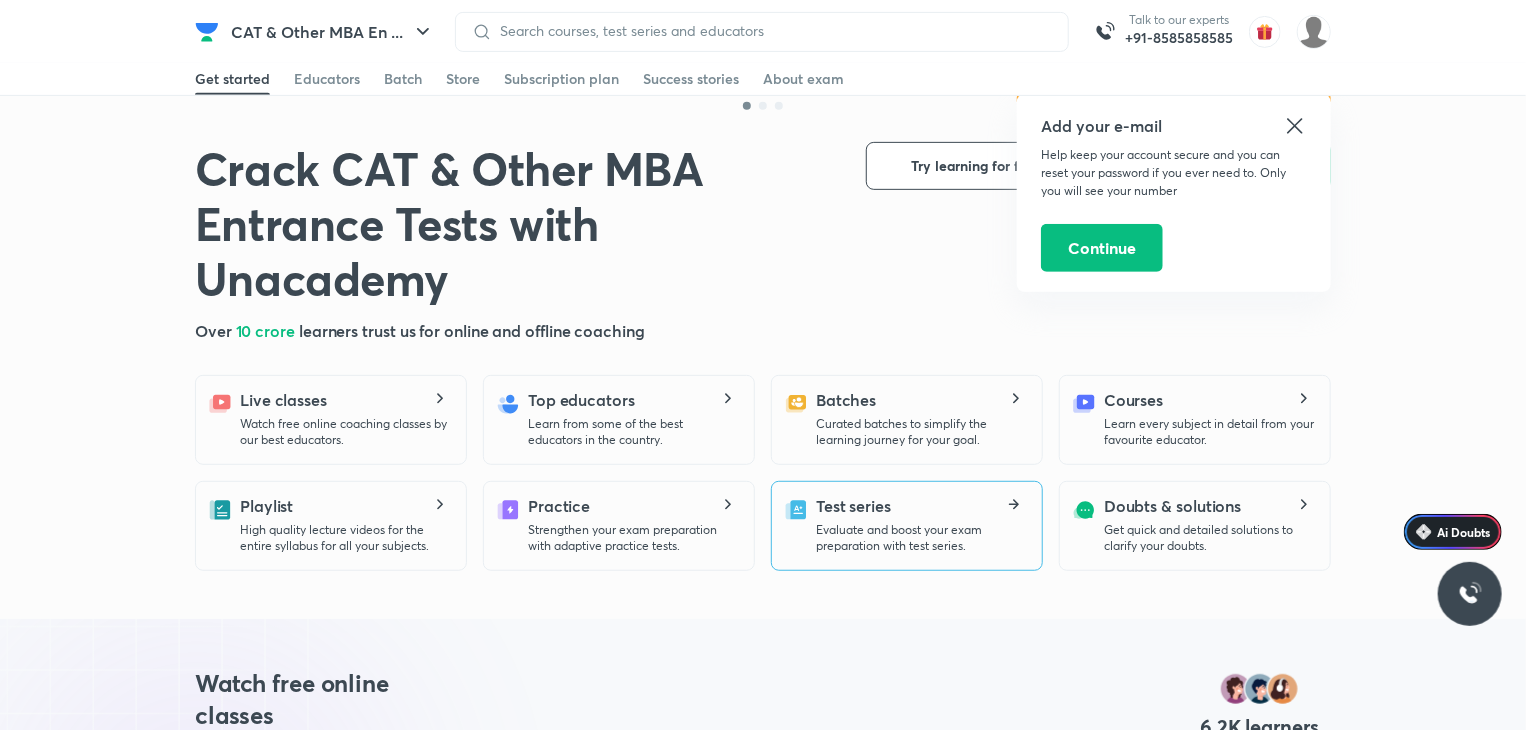 click on "Evaluate and boost your exam preparation with test series." at bounding box center [921, 538] 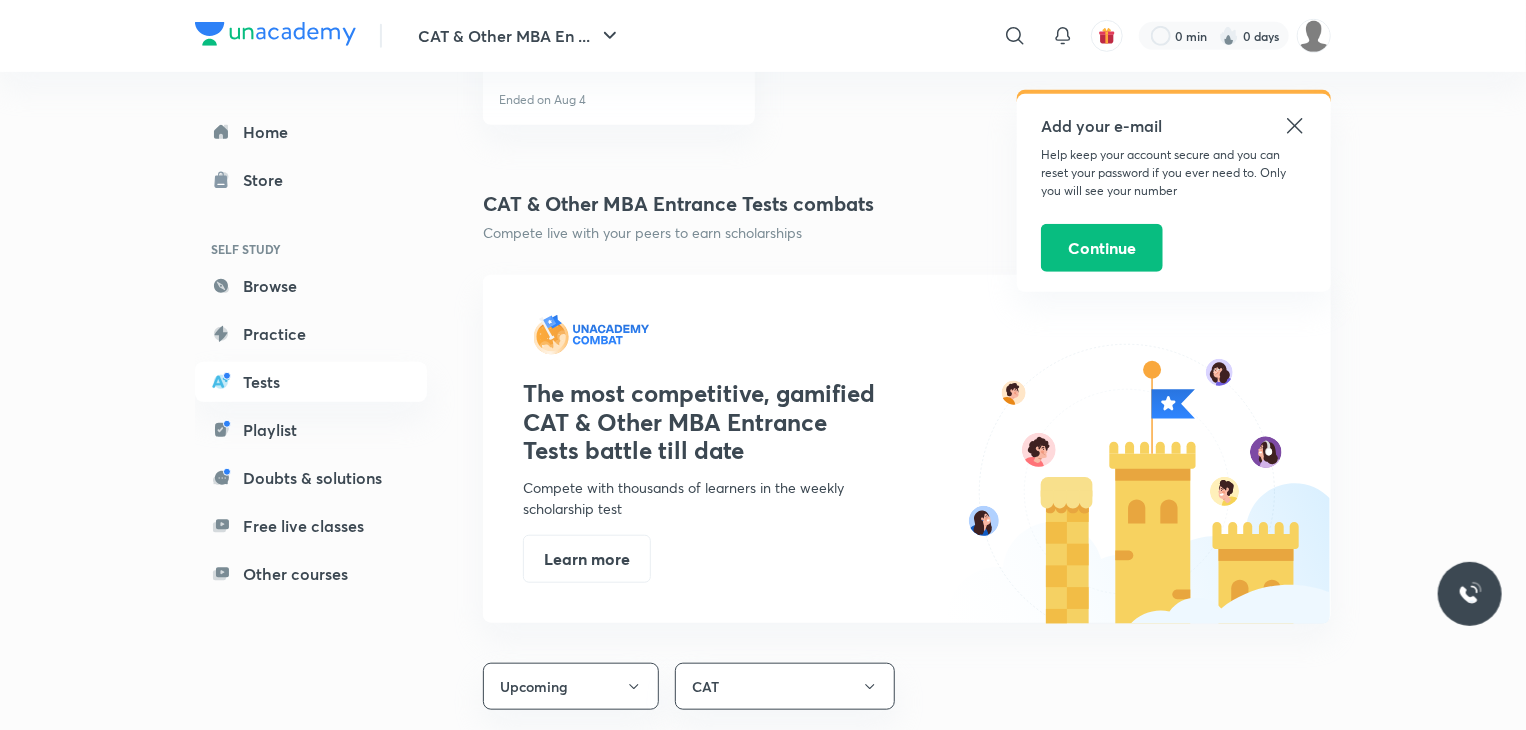 scroll, scrollTop: 597, scrollLeft: 0, axis: vertical 